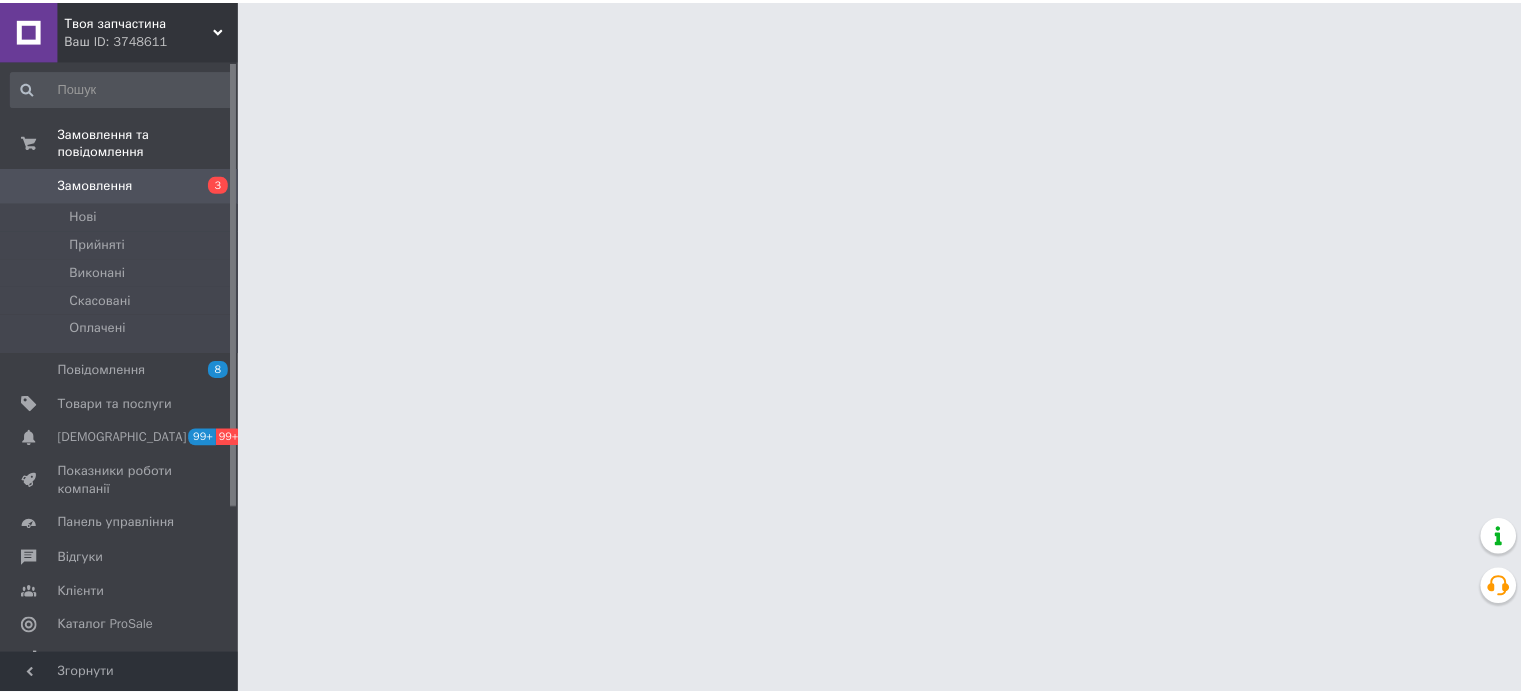 scroll, scrollTop: 0, scrollLeft: 0, axis: both 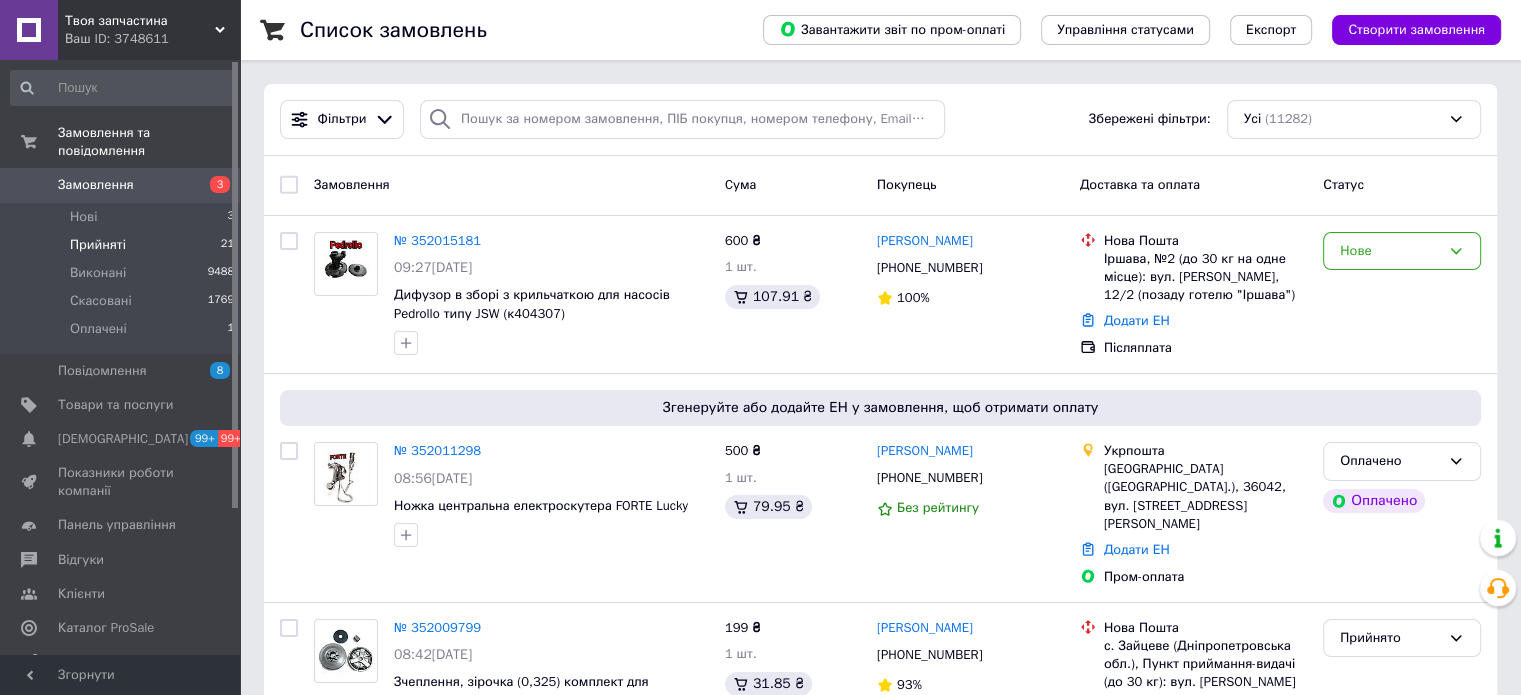 click on "Прийняті 21" at bounding box center [123, 245] 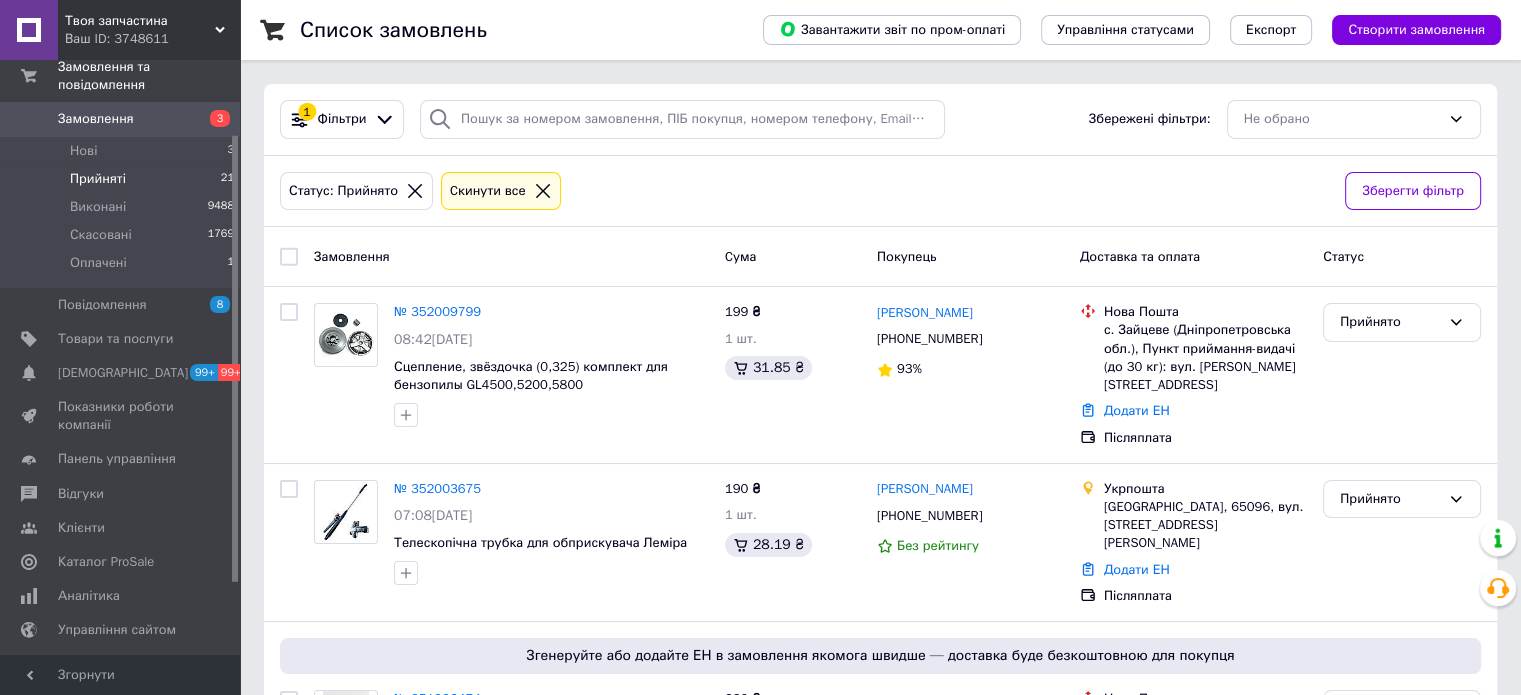 scroll, scrollTop: 100, scrollLeft: 0, axis: vertical 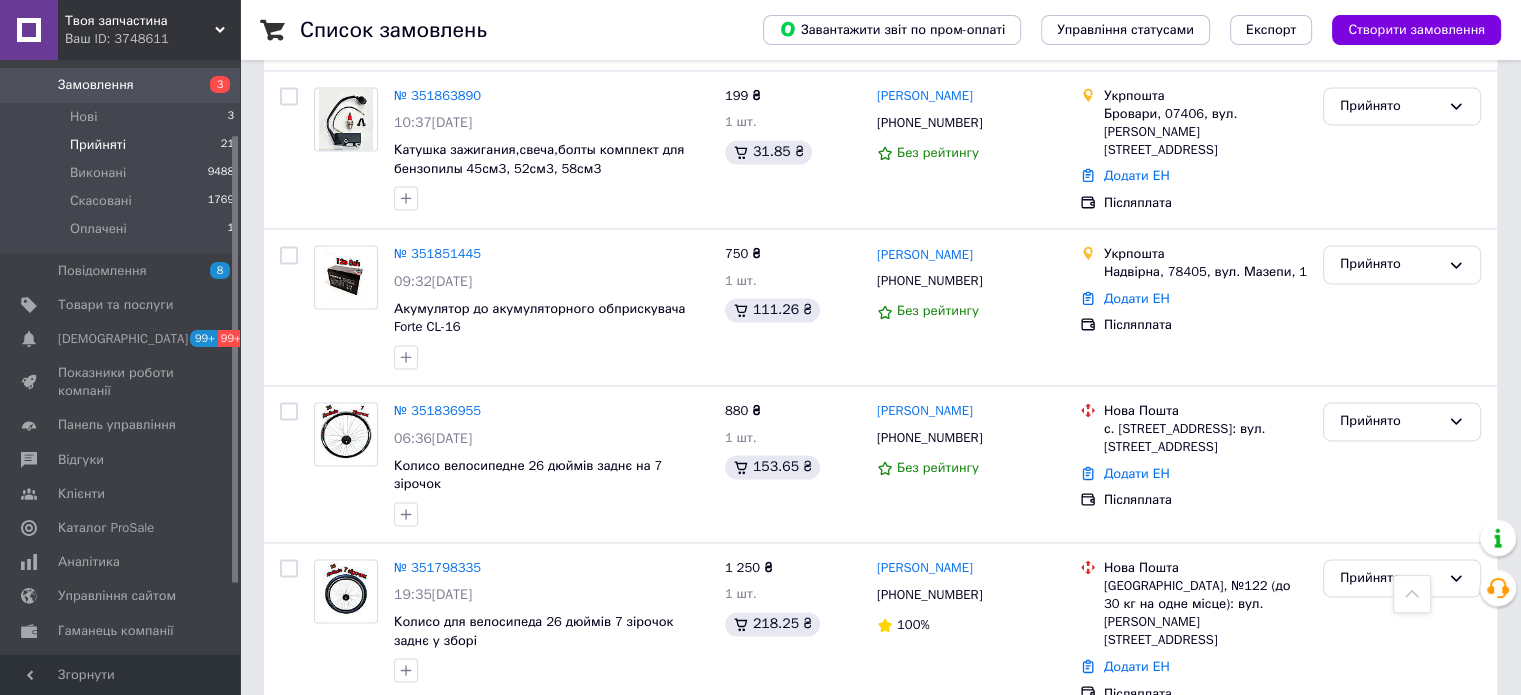 click 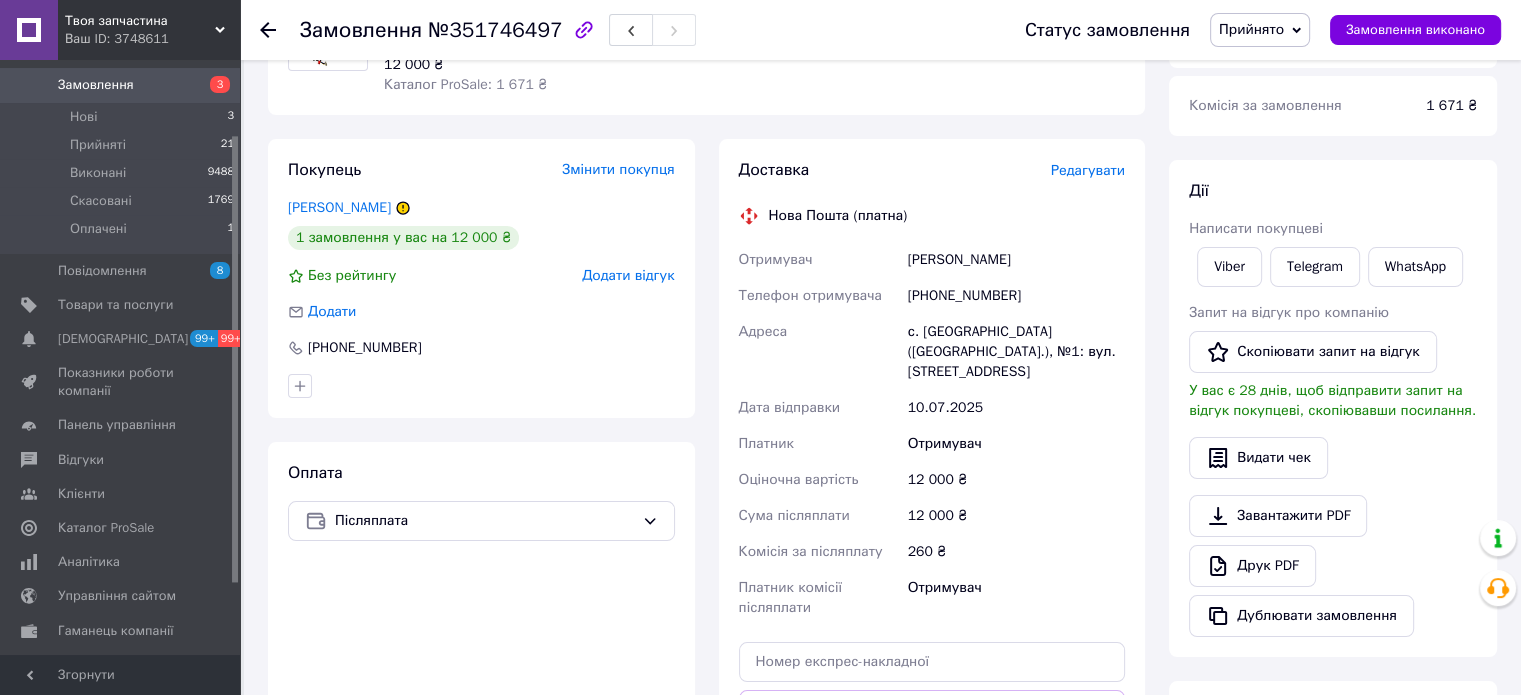 scroll, scrollTop: 400, scrollLeft: 0, axis: vertical 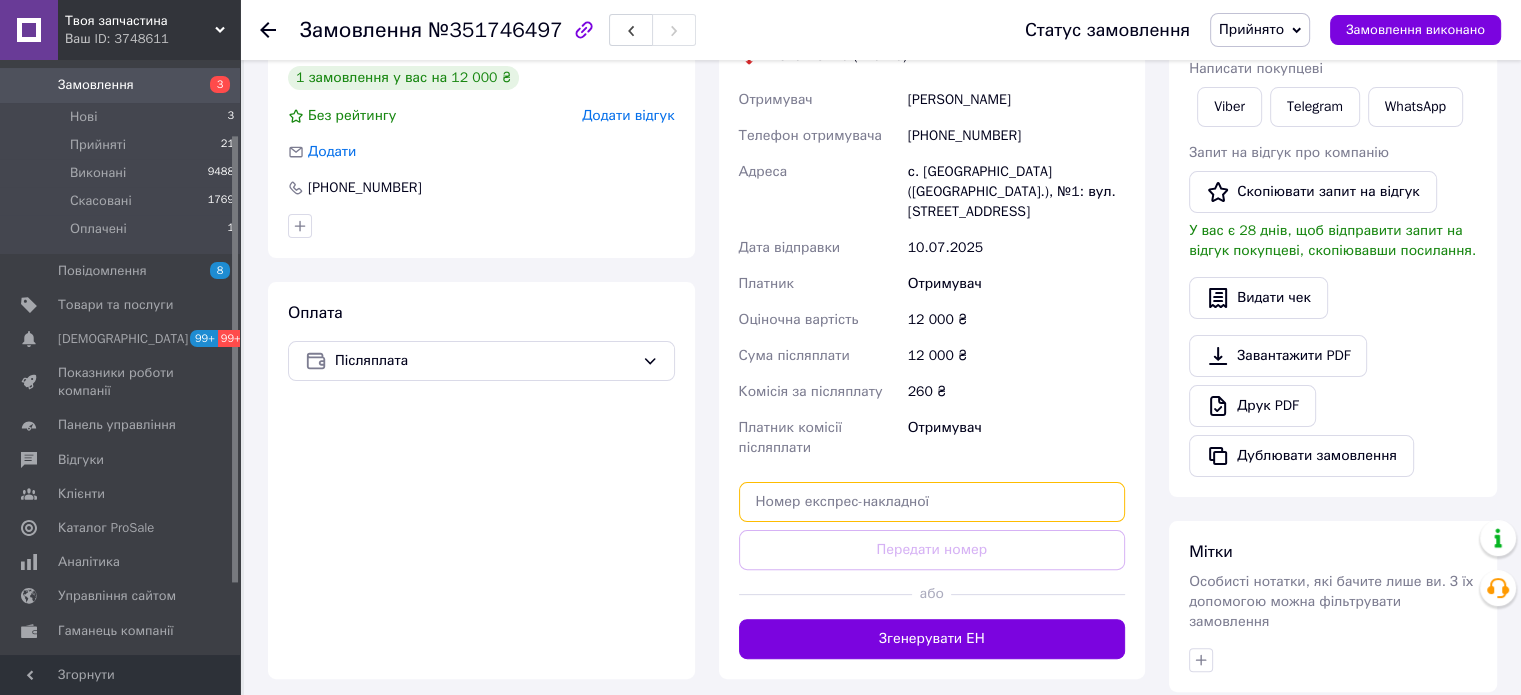 click at bounding box center [932, 502] 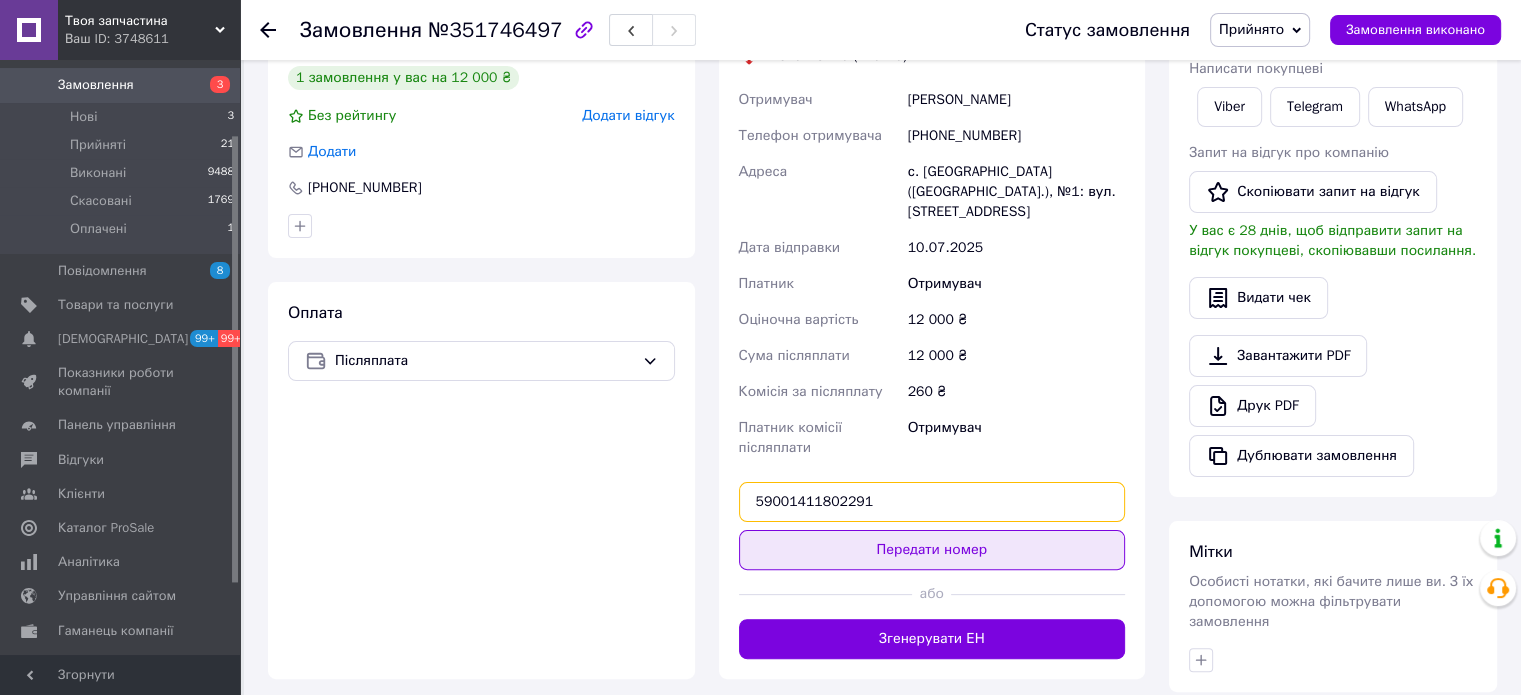 type on "59001411802291" 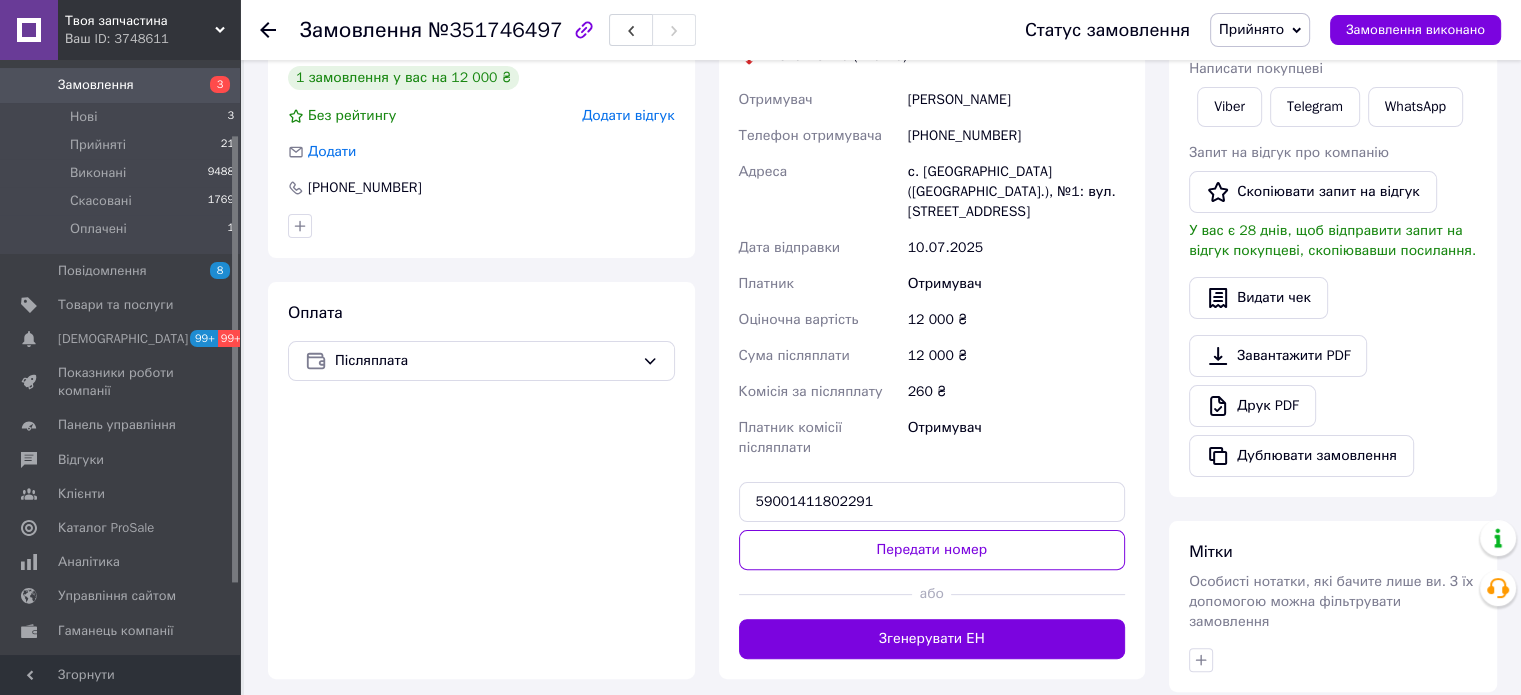 click on "Передати номер" at bounding box center [932, 550] 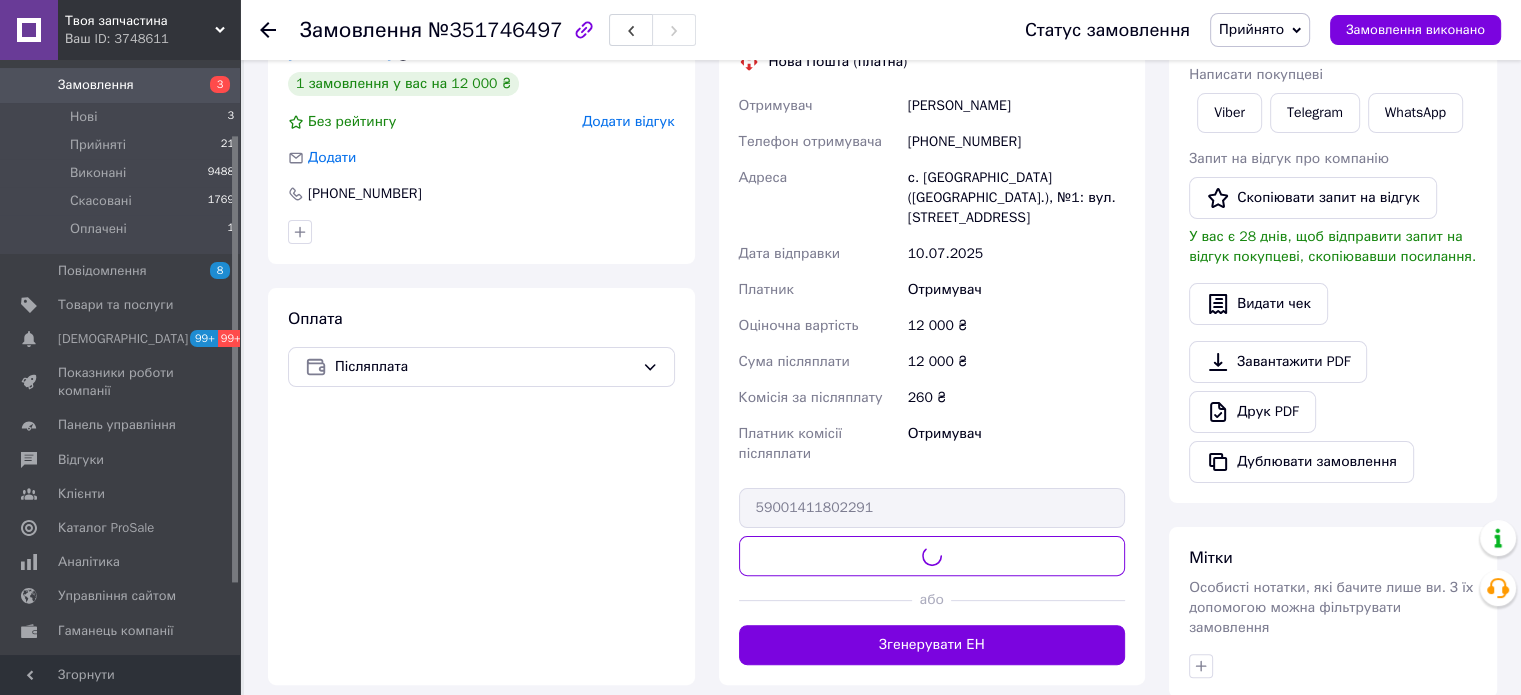 scroll, scrollTop: 200, scrollLeft: 0, axis: vertical 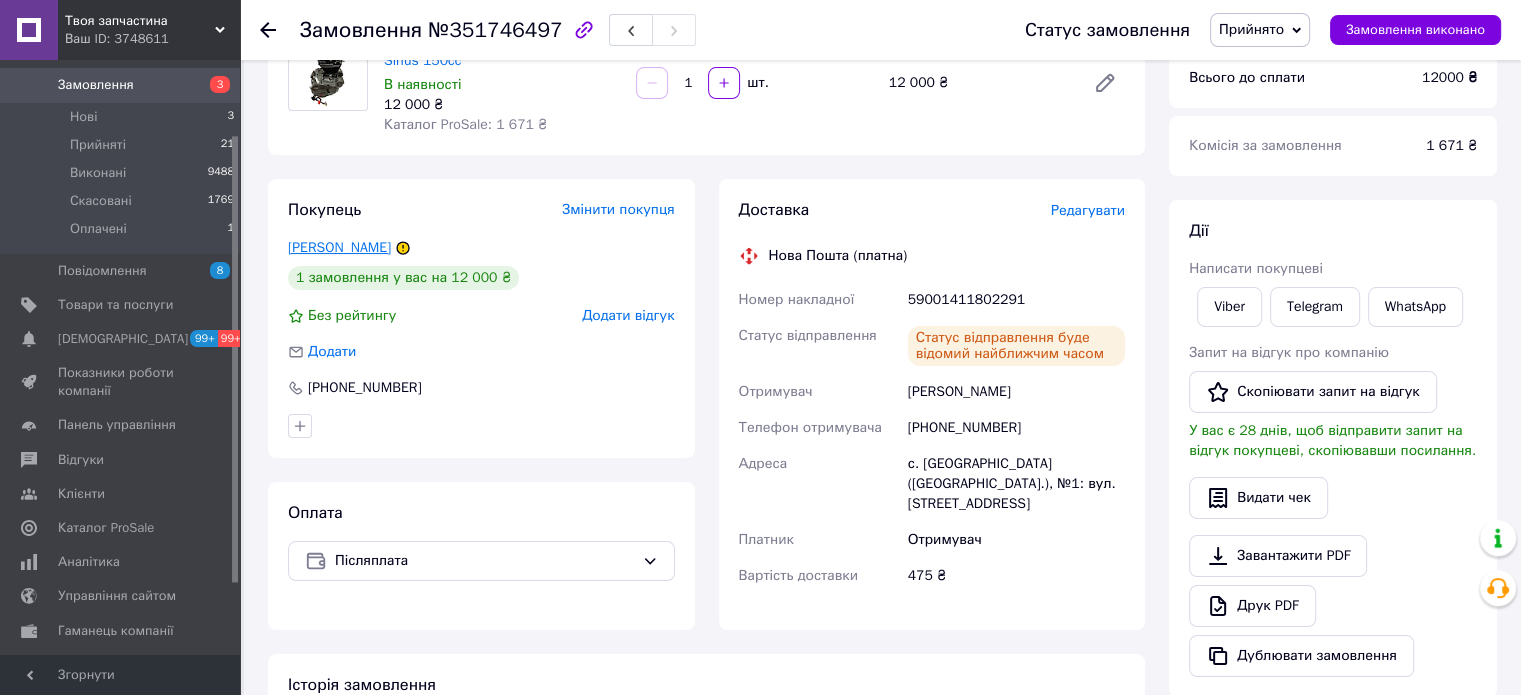 click on "[PERSON_NAME]" at bounding box center [339, 247] 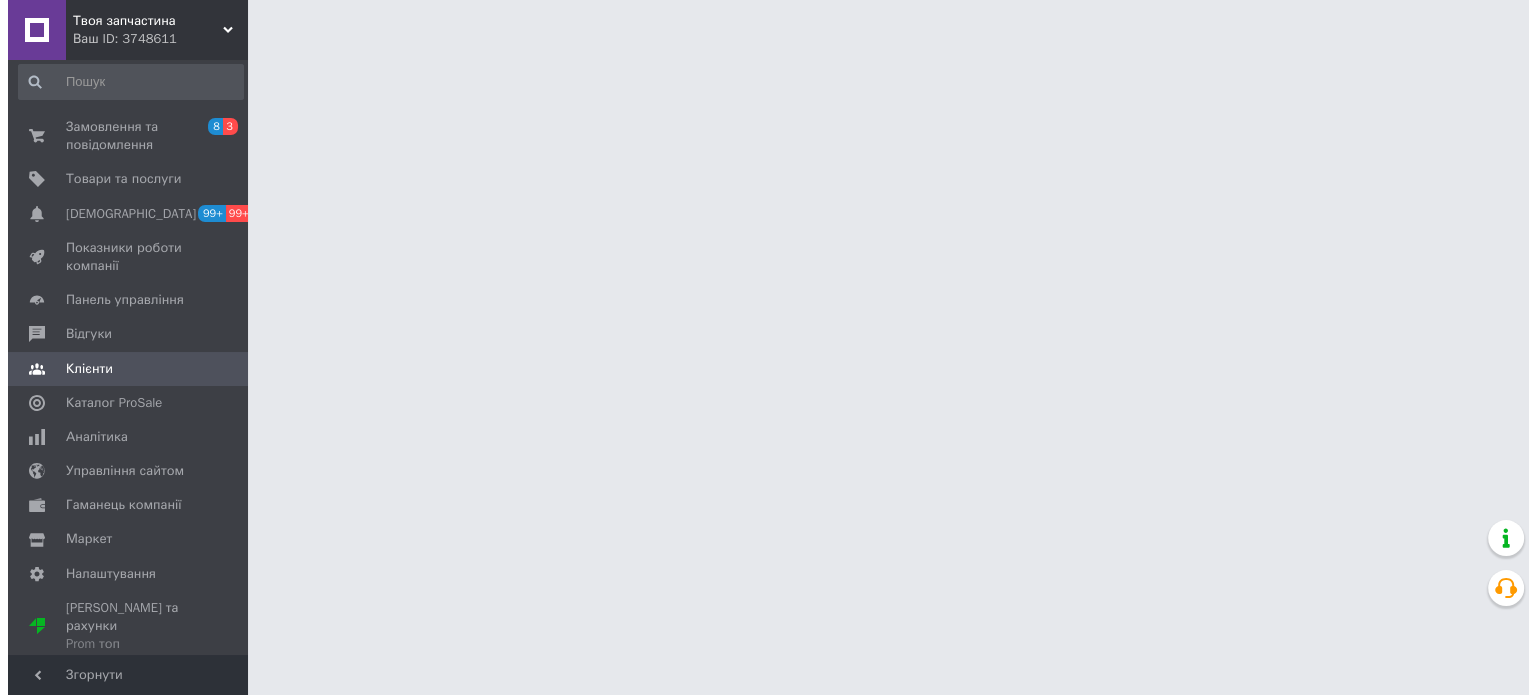 scroll, scrollTop: 0, scrollLeft: 0, axis: both 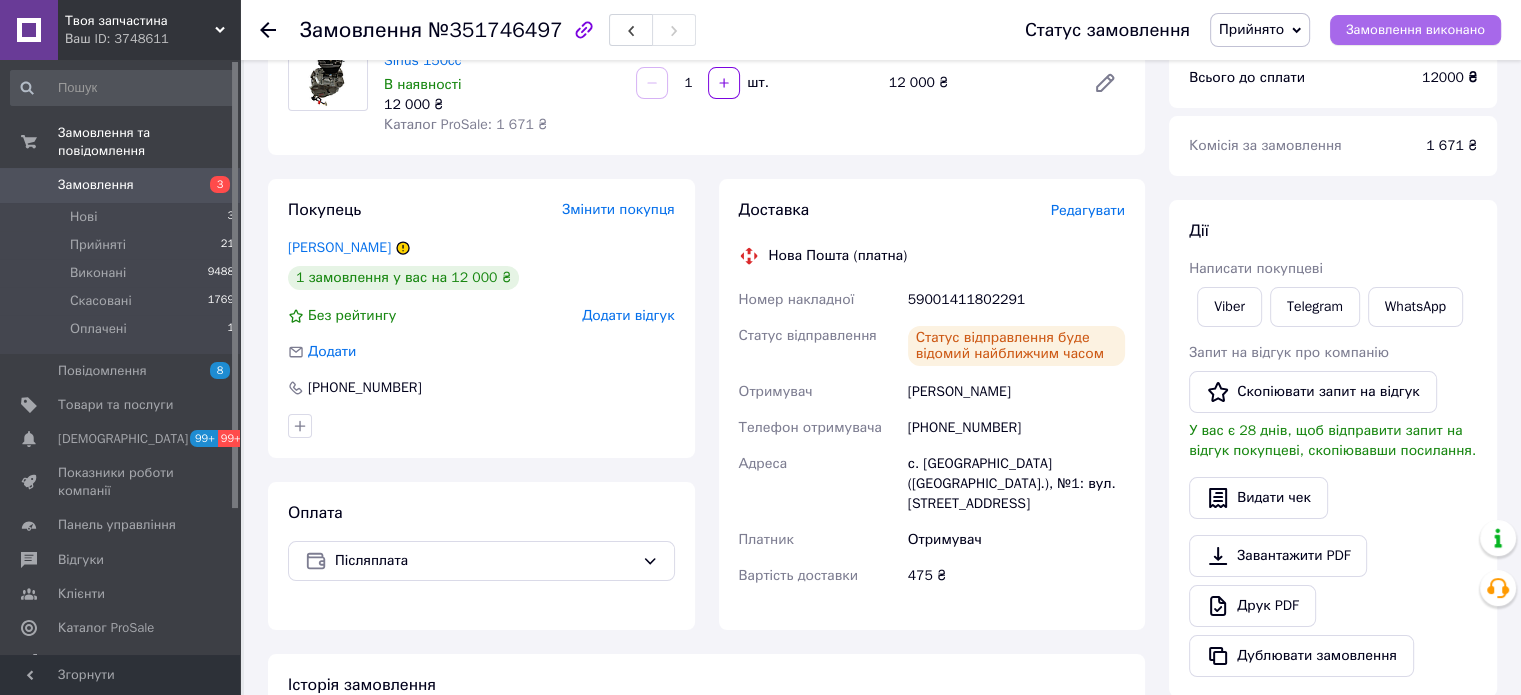 click on "Замовлення виконано" at bounding box center (1415, 30) 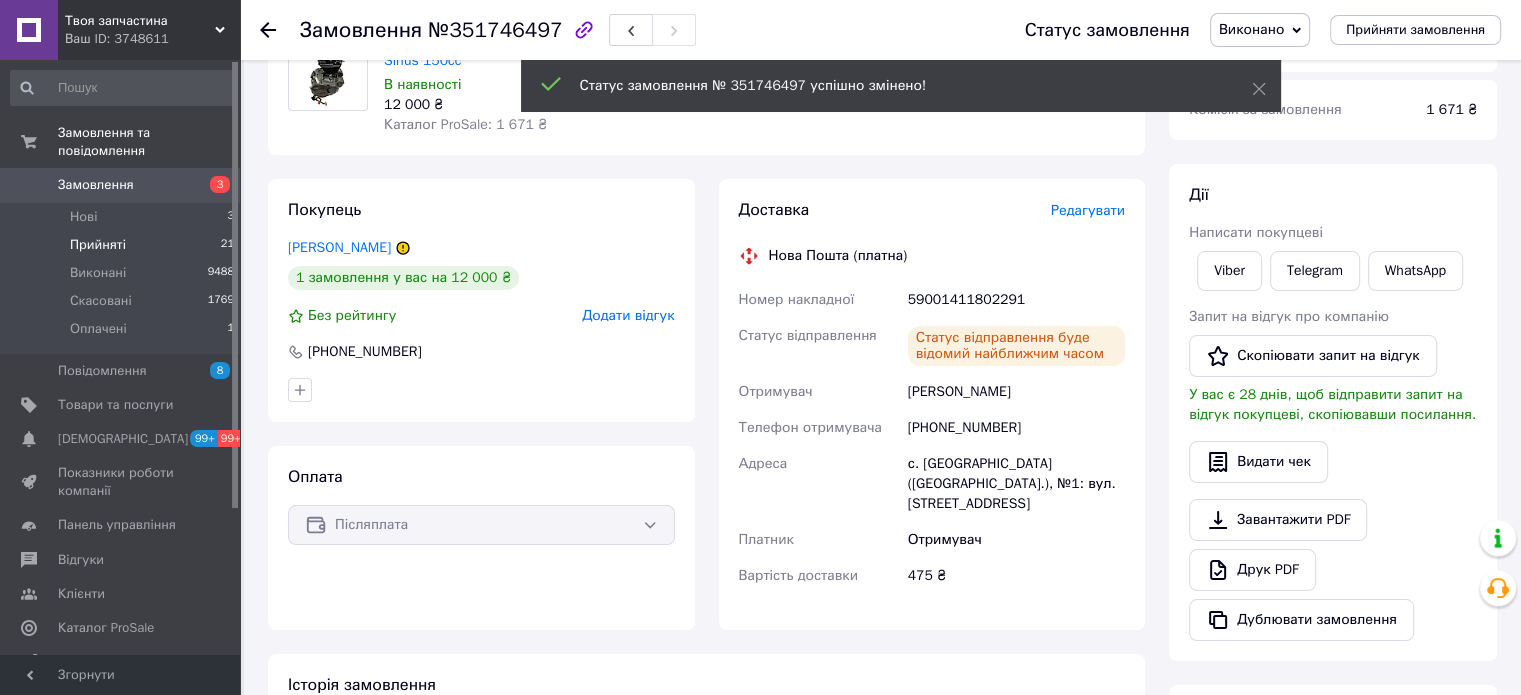 click on "Прийняті 21" at bounding box center (123, 245) 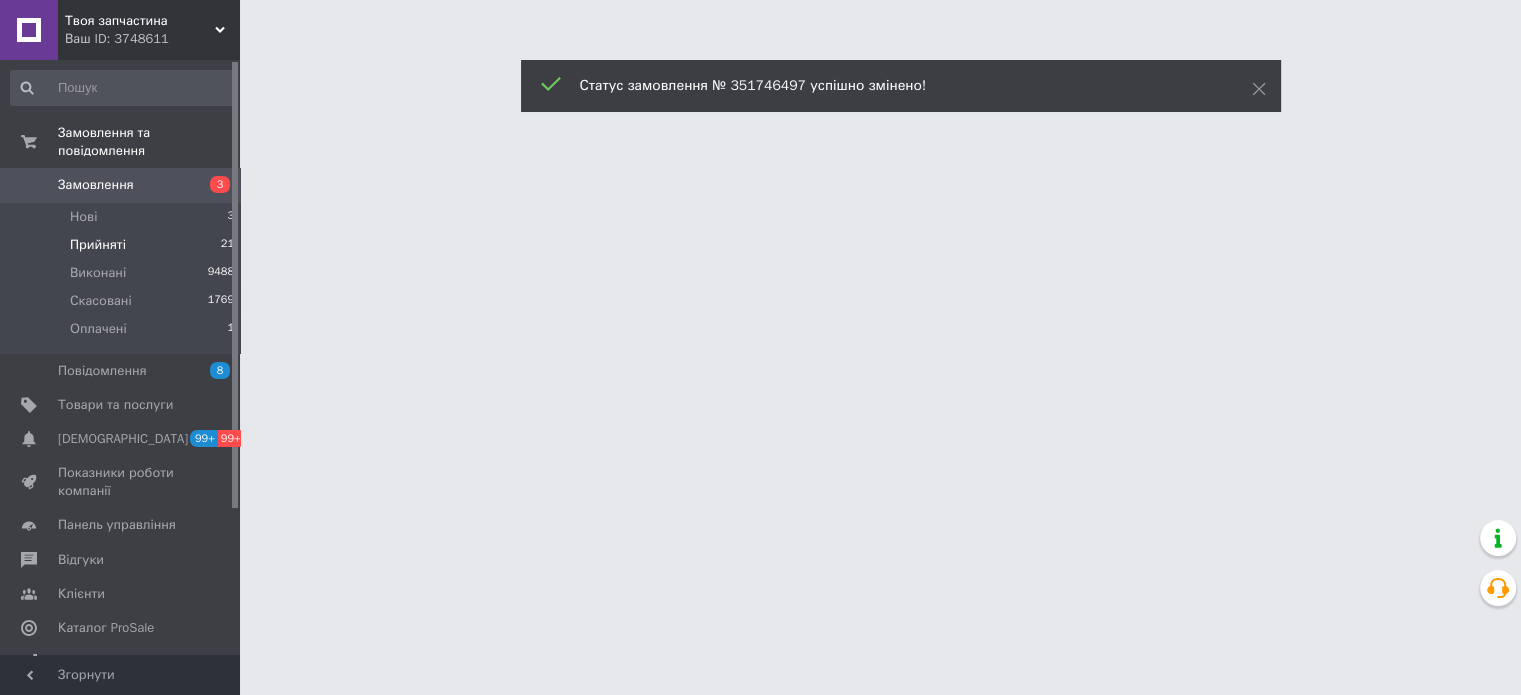 scroll, scrollTop: 0, scrollLeft: 0, axis: both 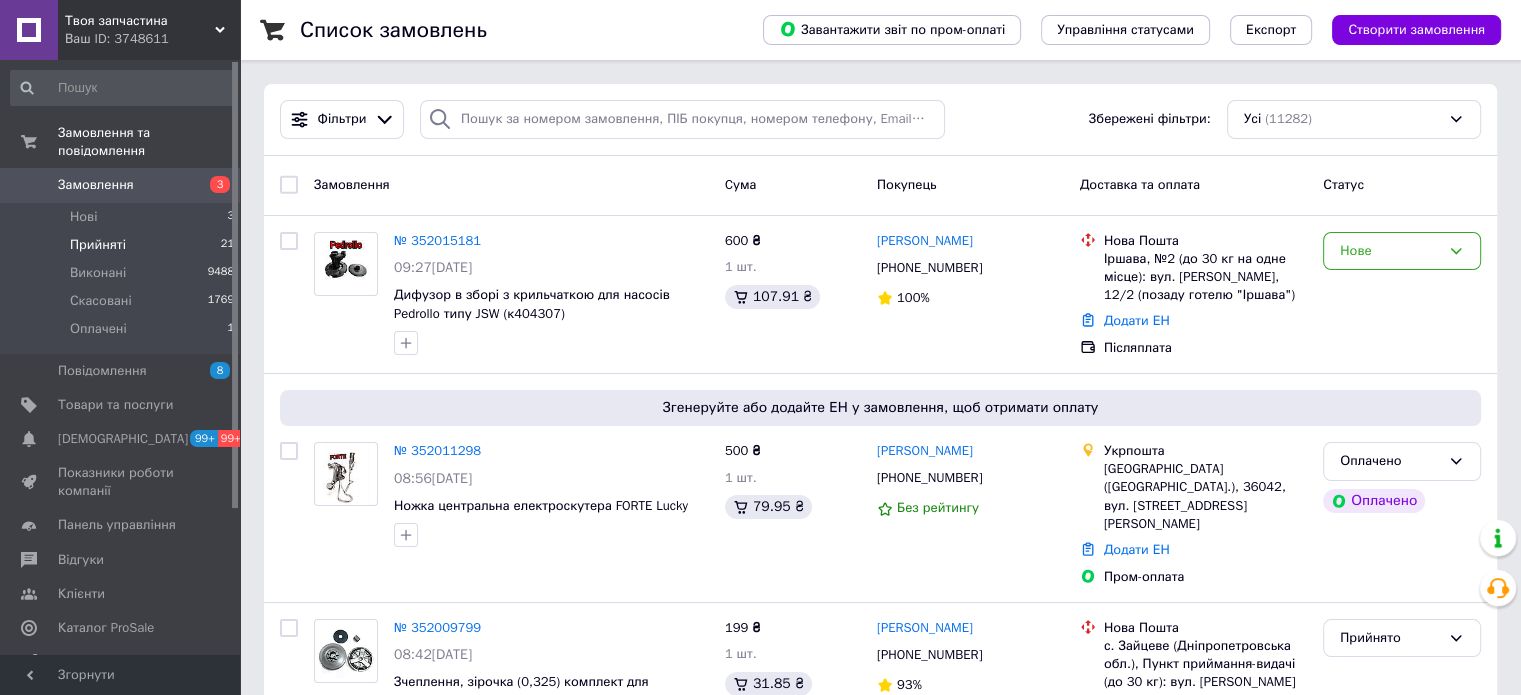 click on "Прийняті 21" at bounding box center [123, 245] 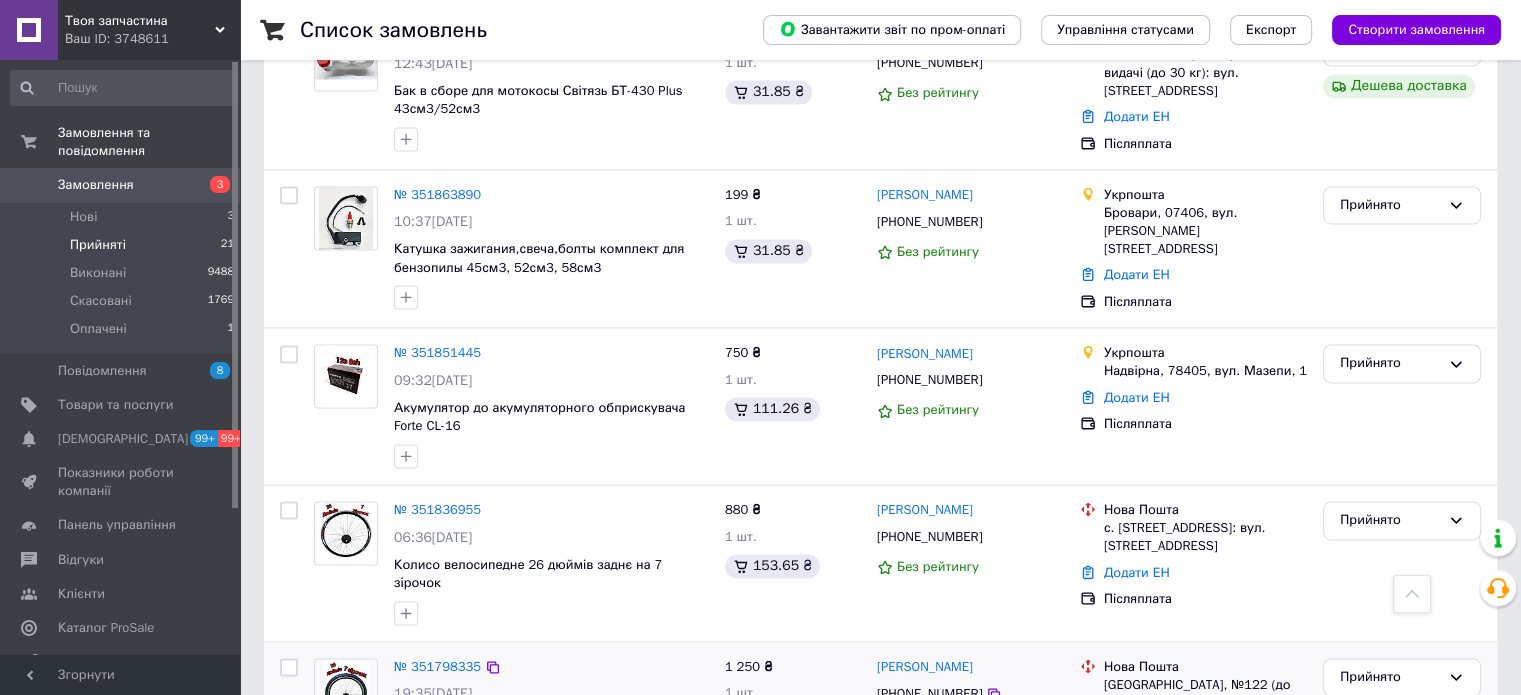 scroll, scrollTop: 3164, scrollLeft: 0, axis: vertical 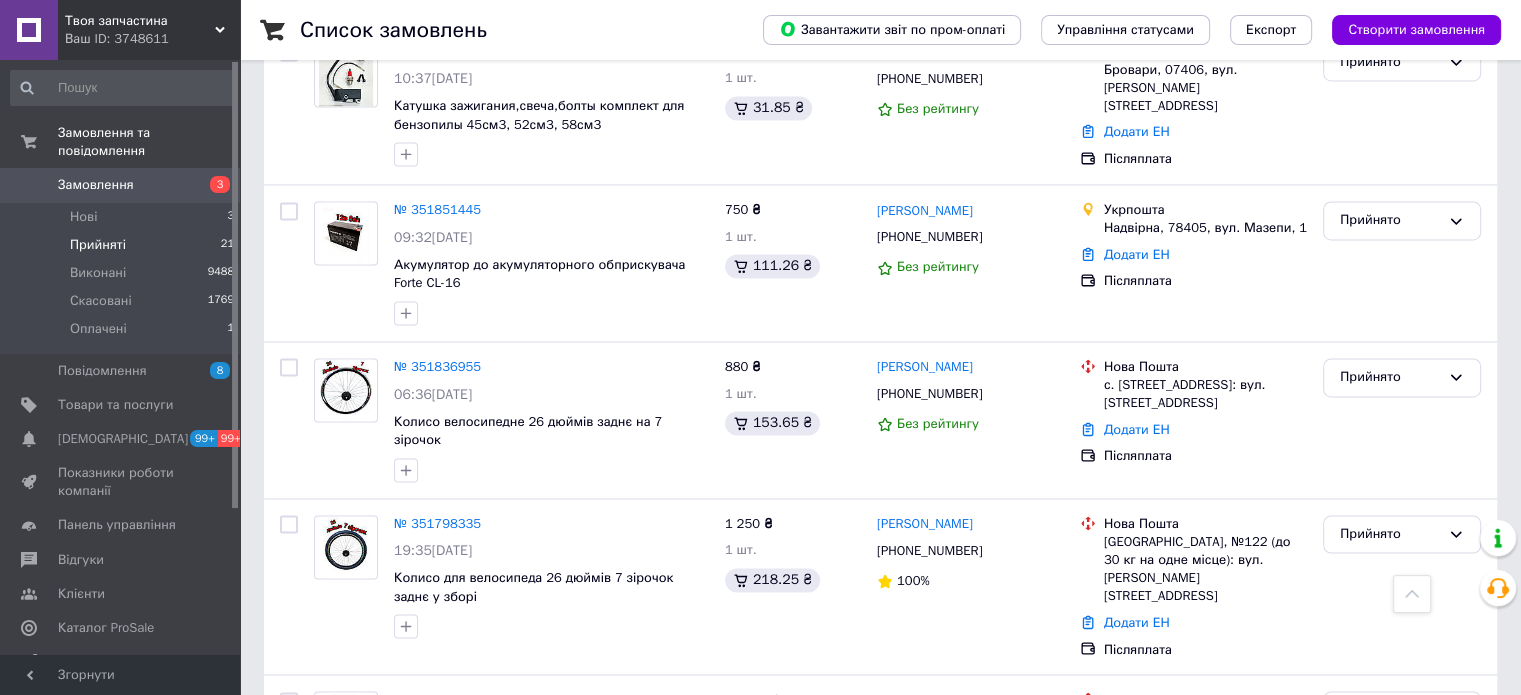 click on "Ваш ID: 3748611" at bounding box center (152, 39) 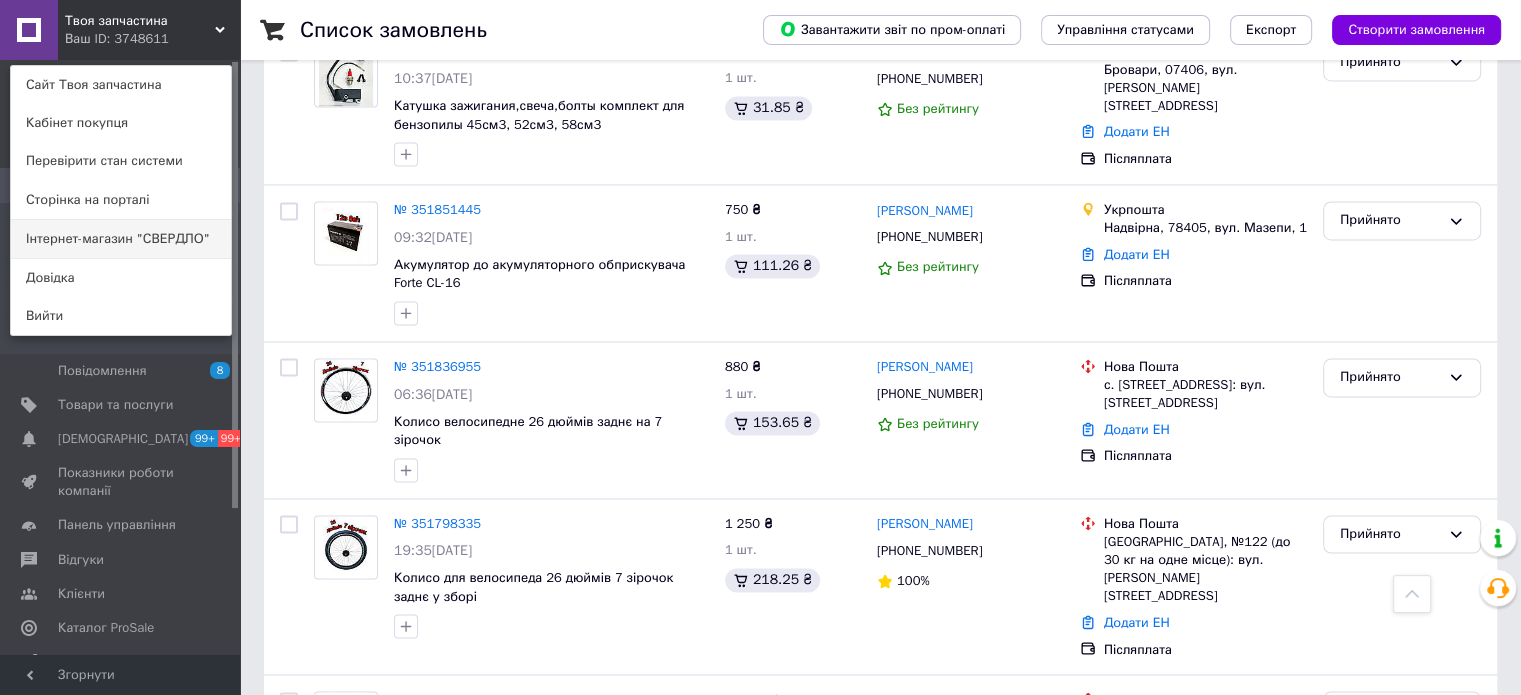click on "Інтернет-магазин "СВЕРДЛО"" at bounding box center (121, 239) 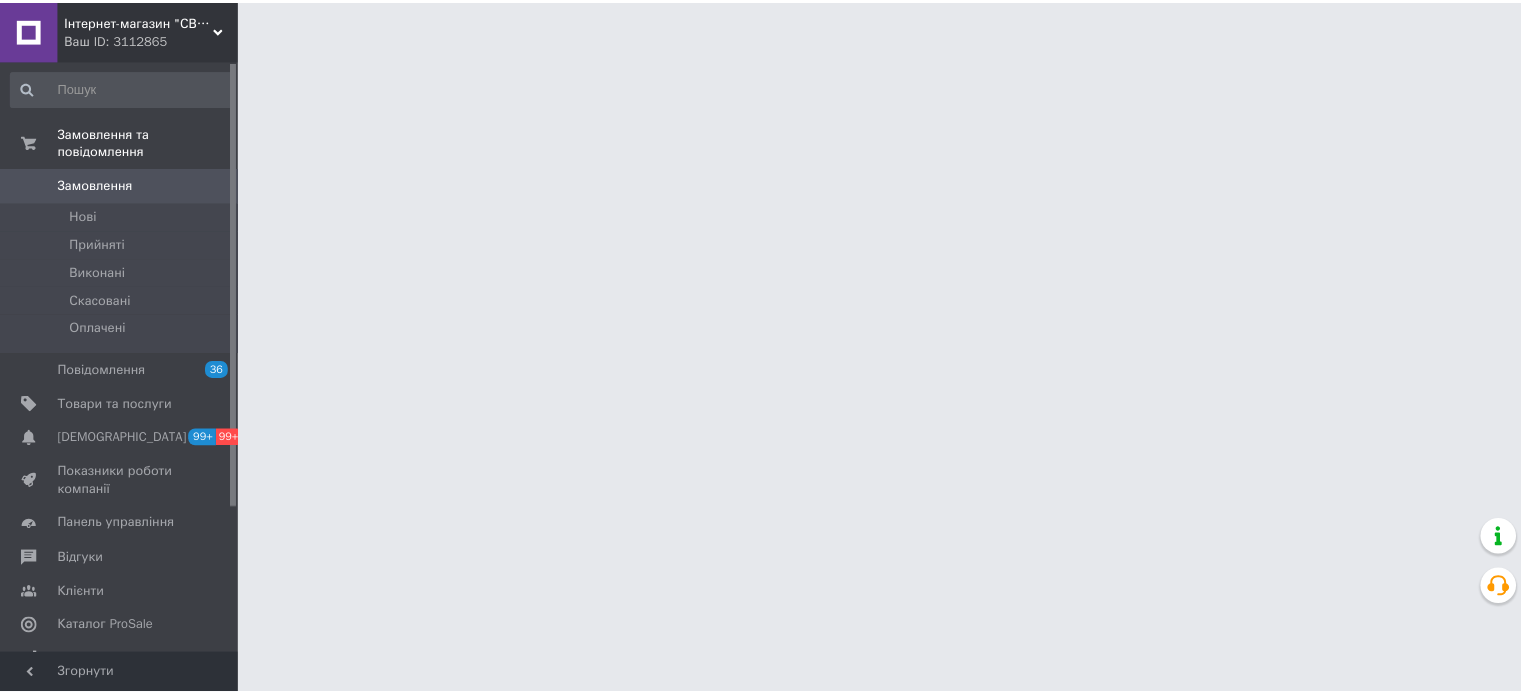 scroll, scrollTop: 0, scrollLeft: 0, axis: both 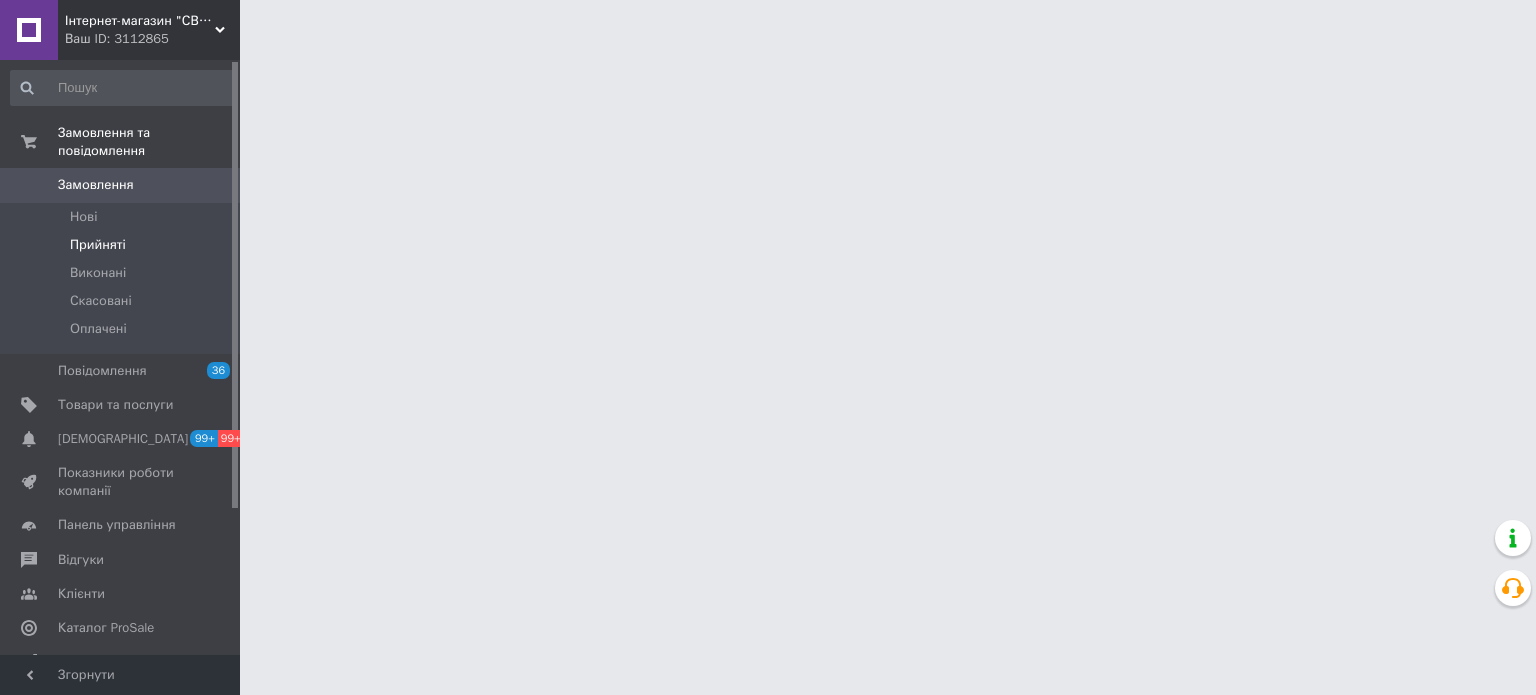 click on "Прийняті" at bounding box center (98, 245) 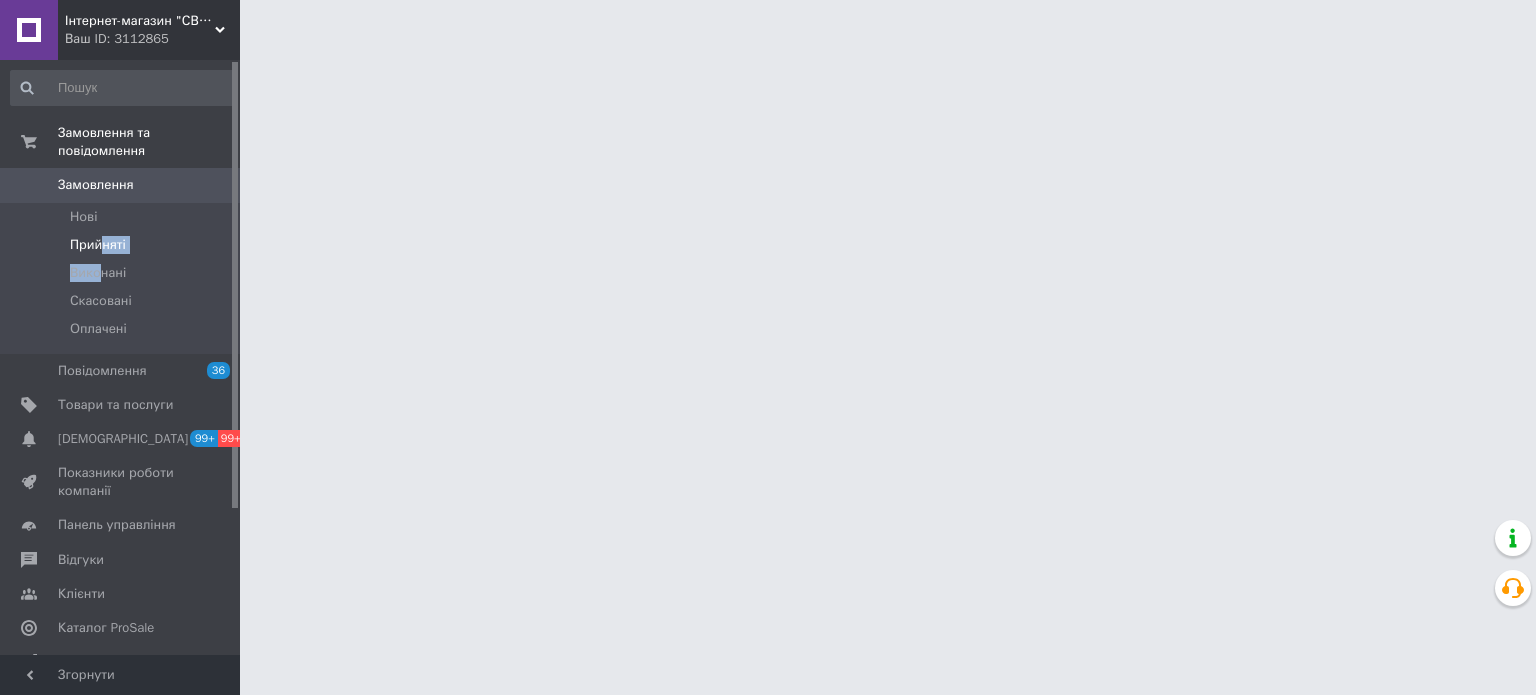 click on "Прийняті" at bounding box center (98, 245) 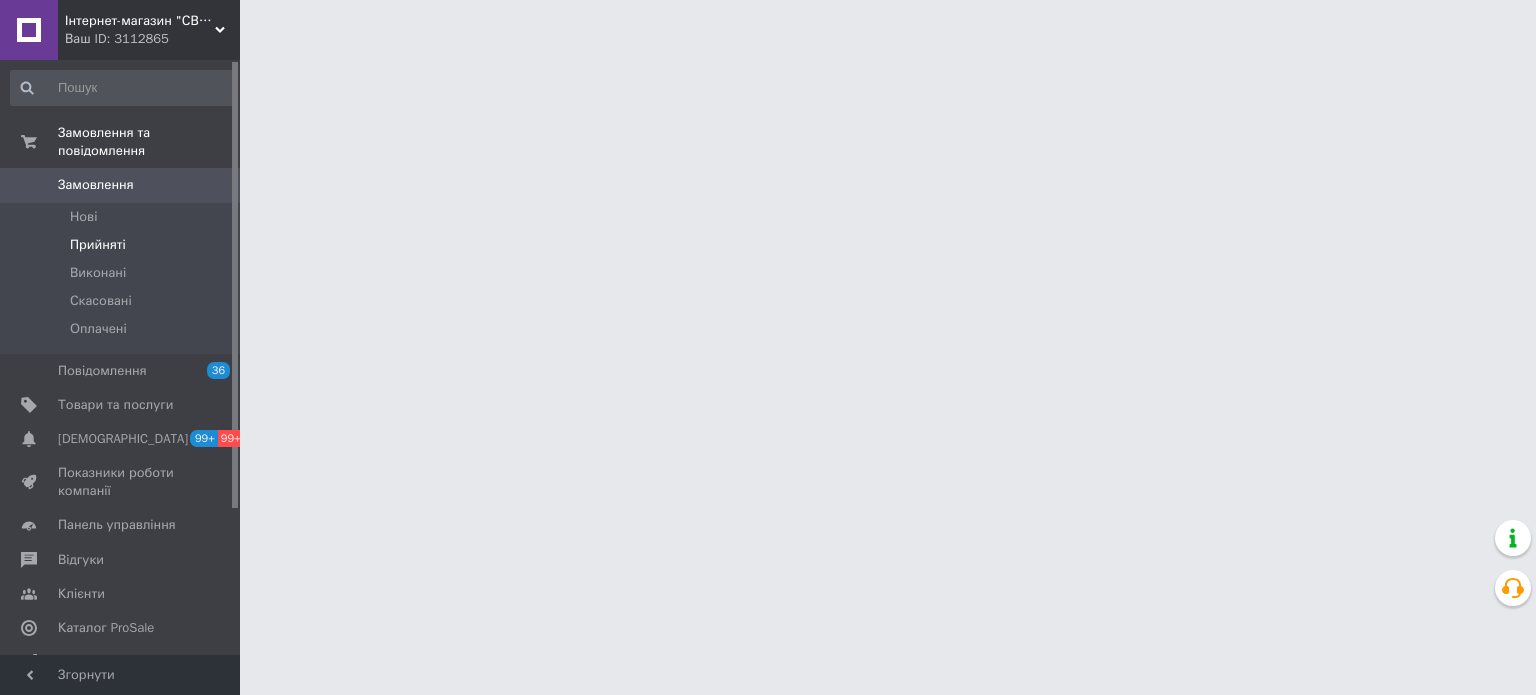 click on "Прийняті" at bounding box center (123, 245) 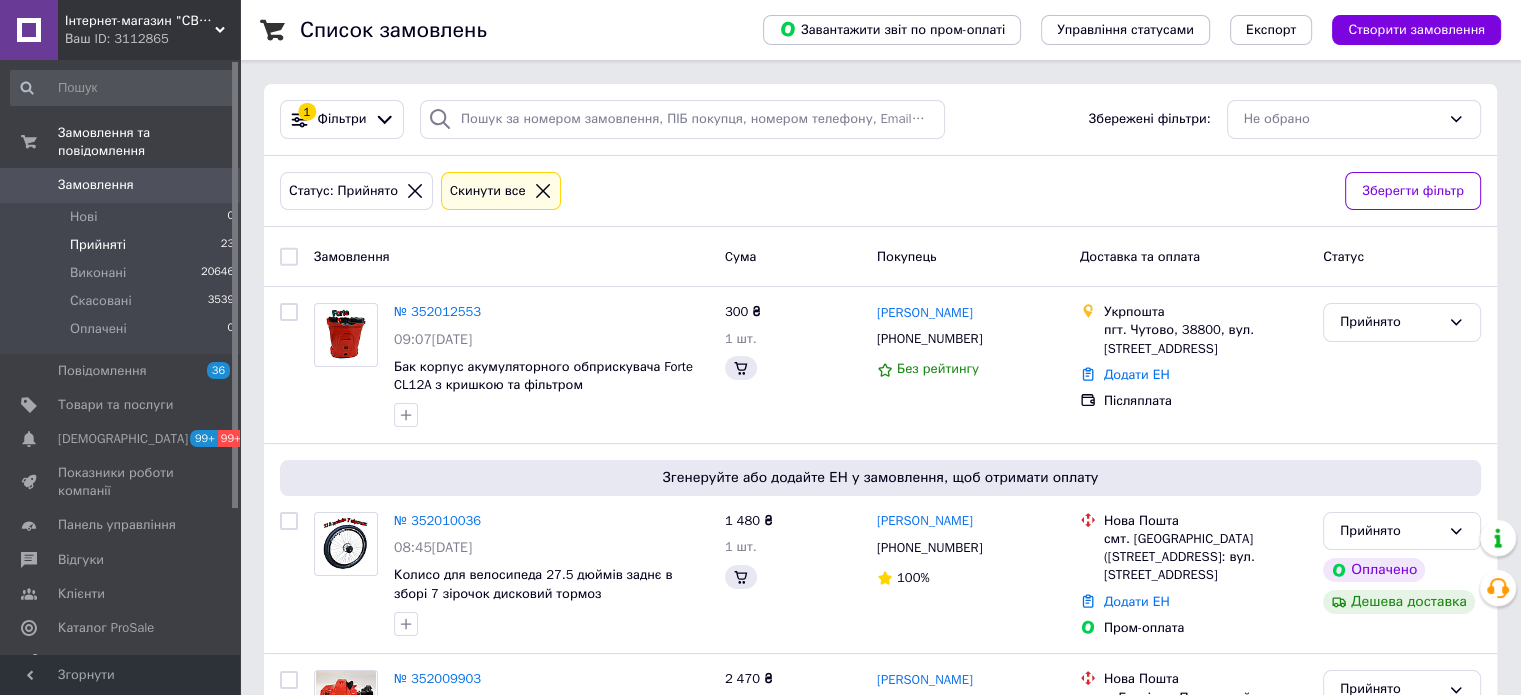 click on "Прийняті" at bounding box center (98, 245) 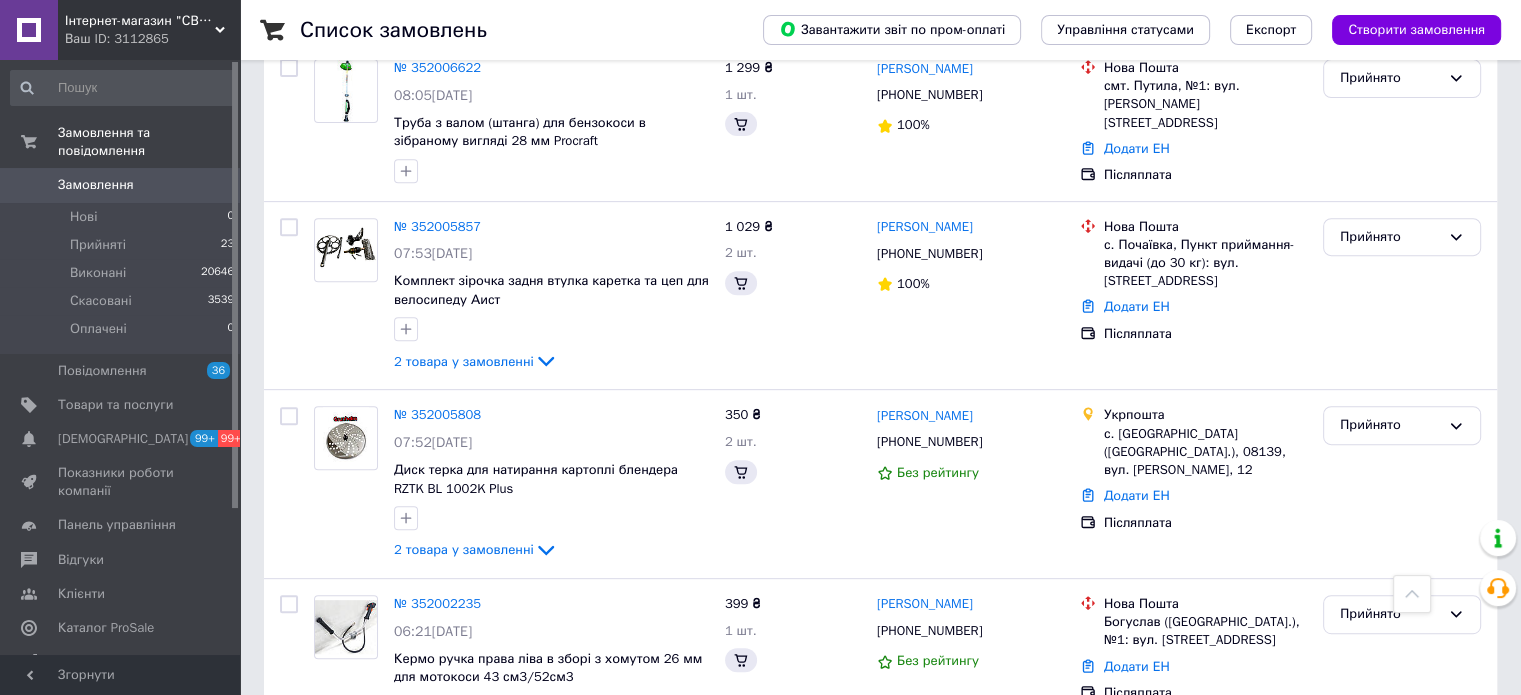 scroll, scrollTop: 600, scrollLeft: 0, axis: vertical 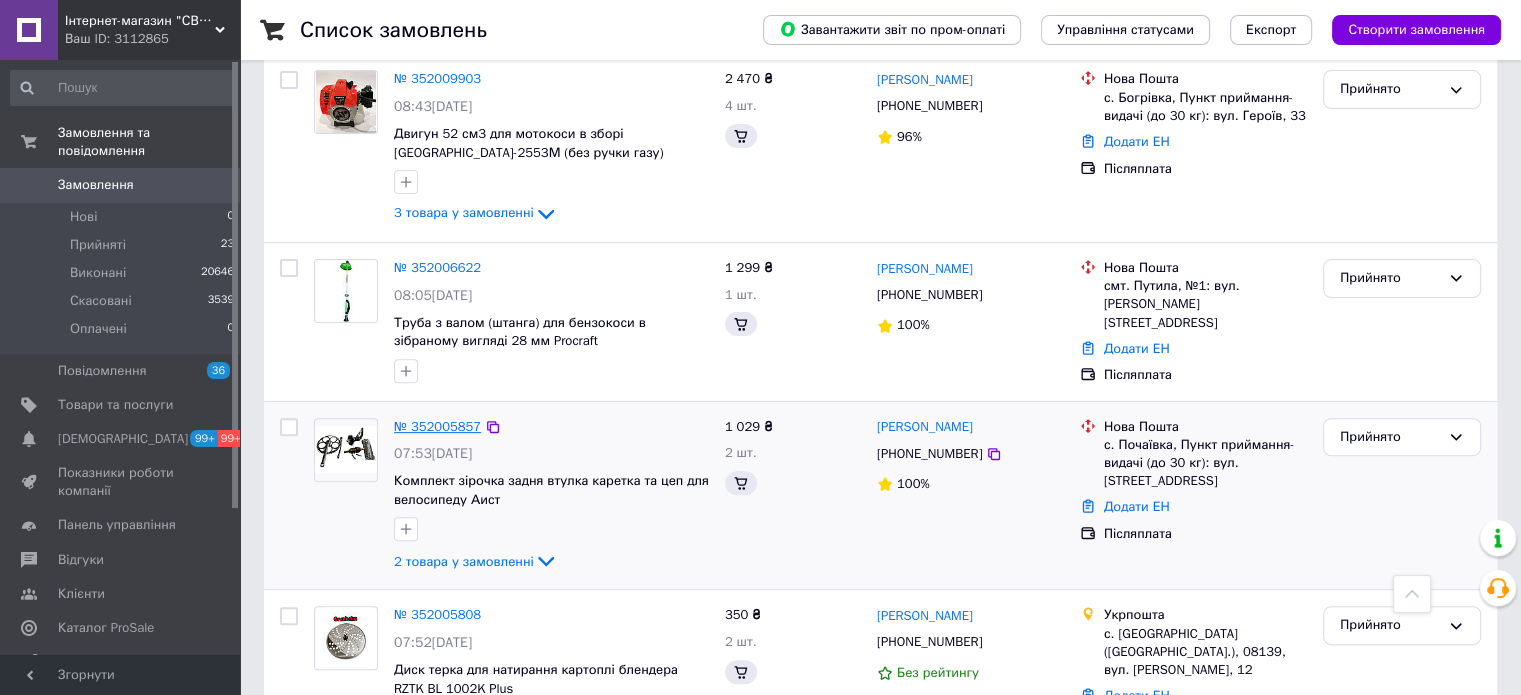 click on "№ 352005857" at bounding box center (437, 426) 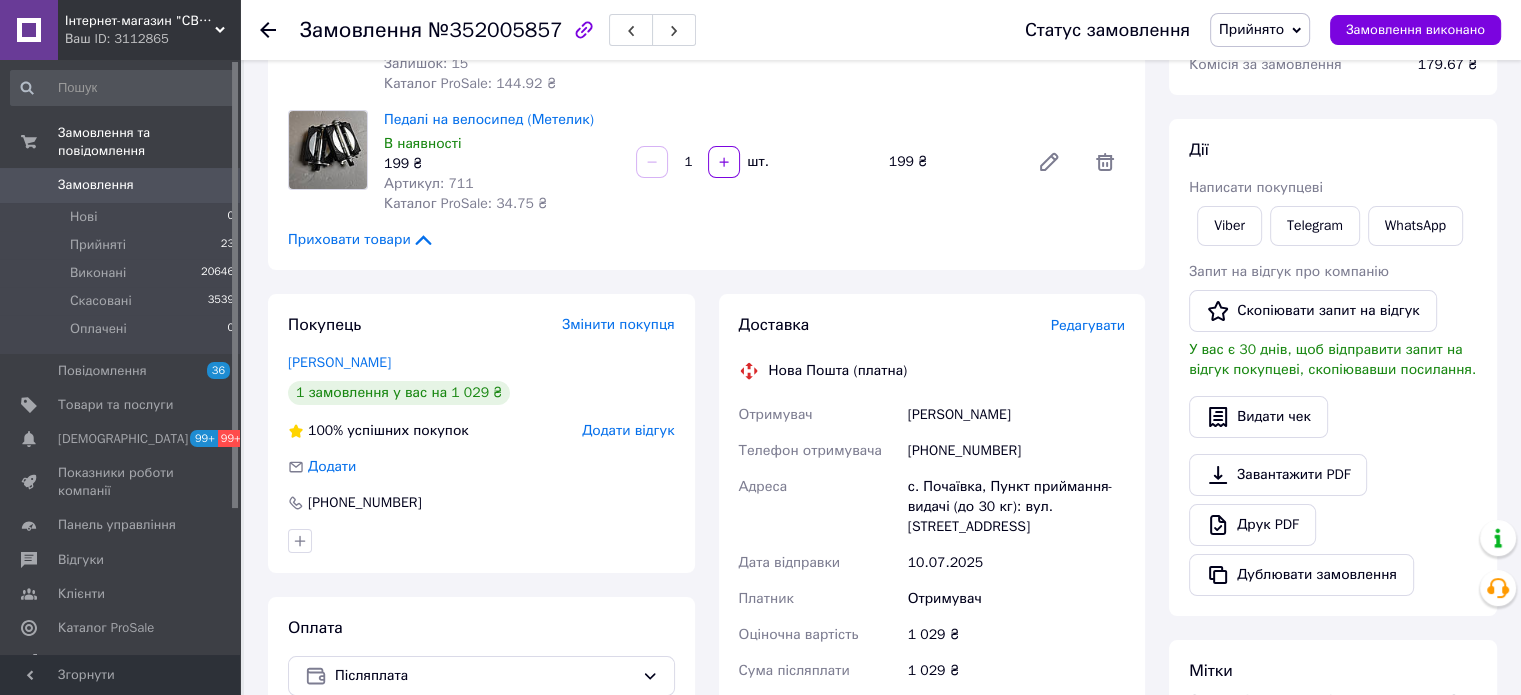 scroll, scrollTop: 300, scrollLeft: 0, axis: vertical 